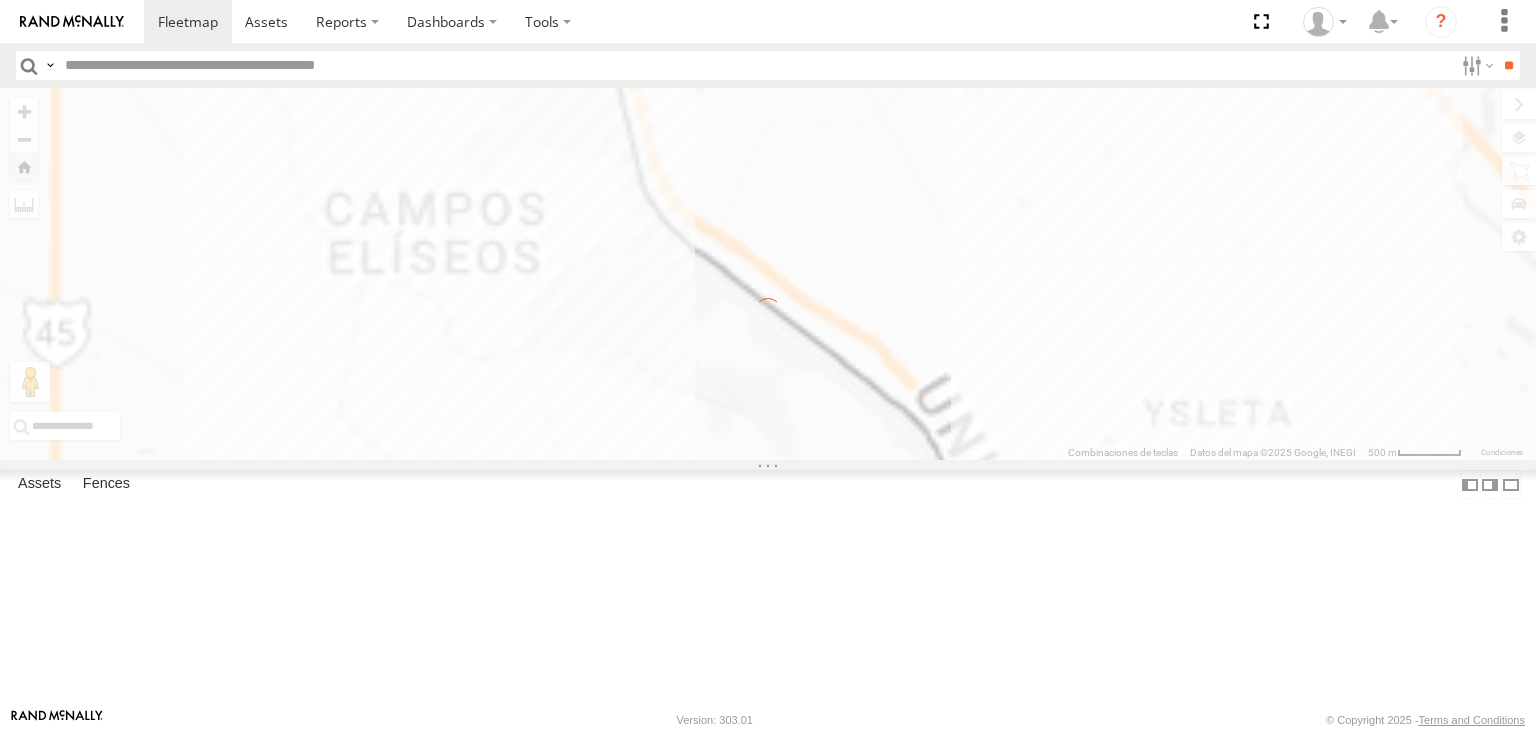 scroll, scrollTop: 0, scrollLeft: 0, axis: both 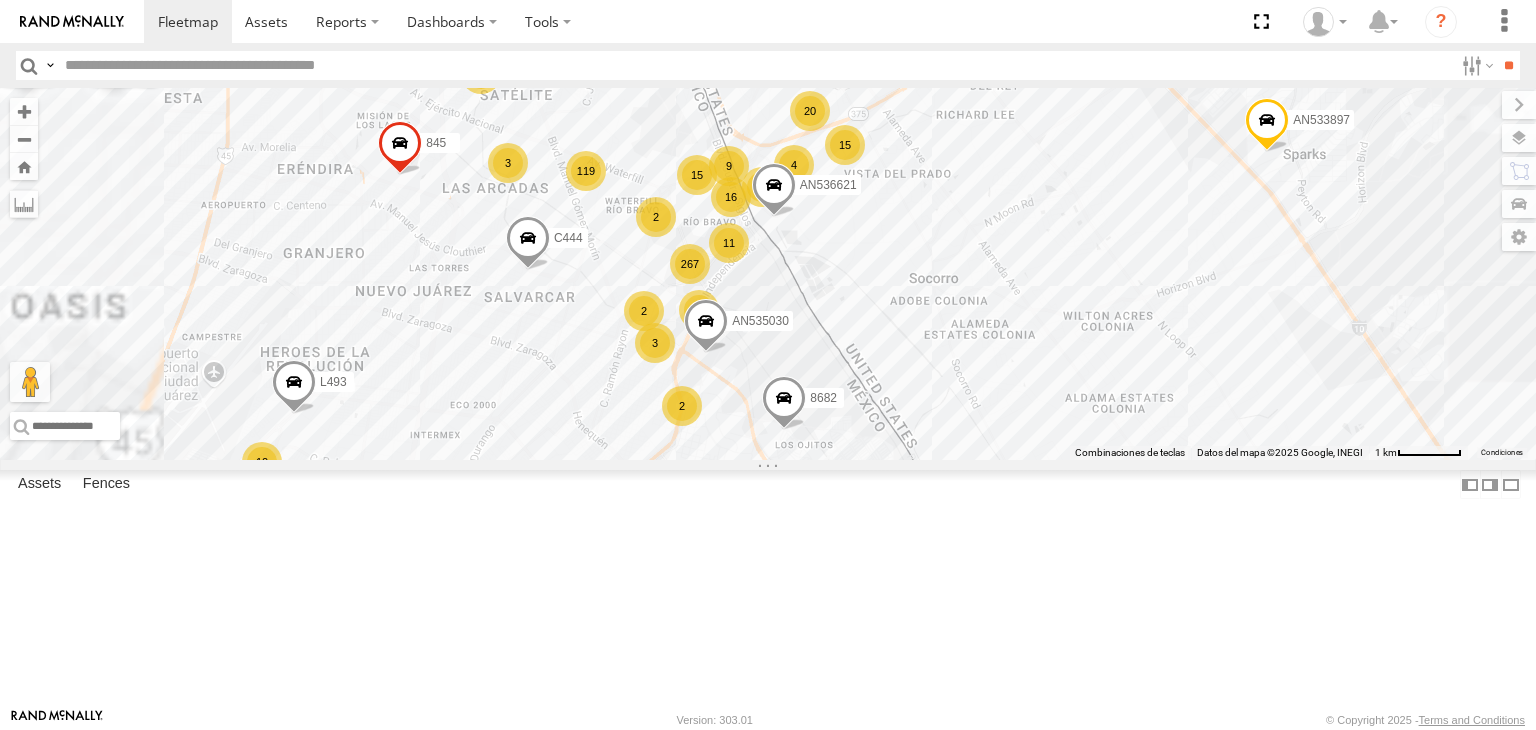 drag, startPoint x: 1056, startPoint y: 253, endPoint x: 987, endPoint y: 293, distance: 79.755875 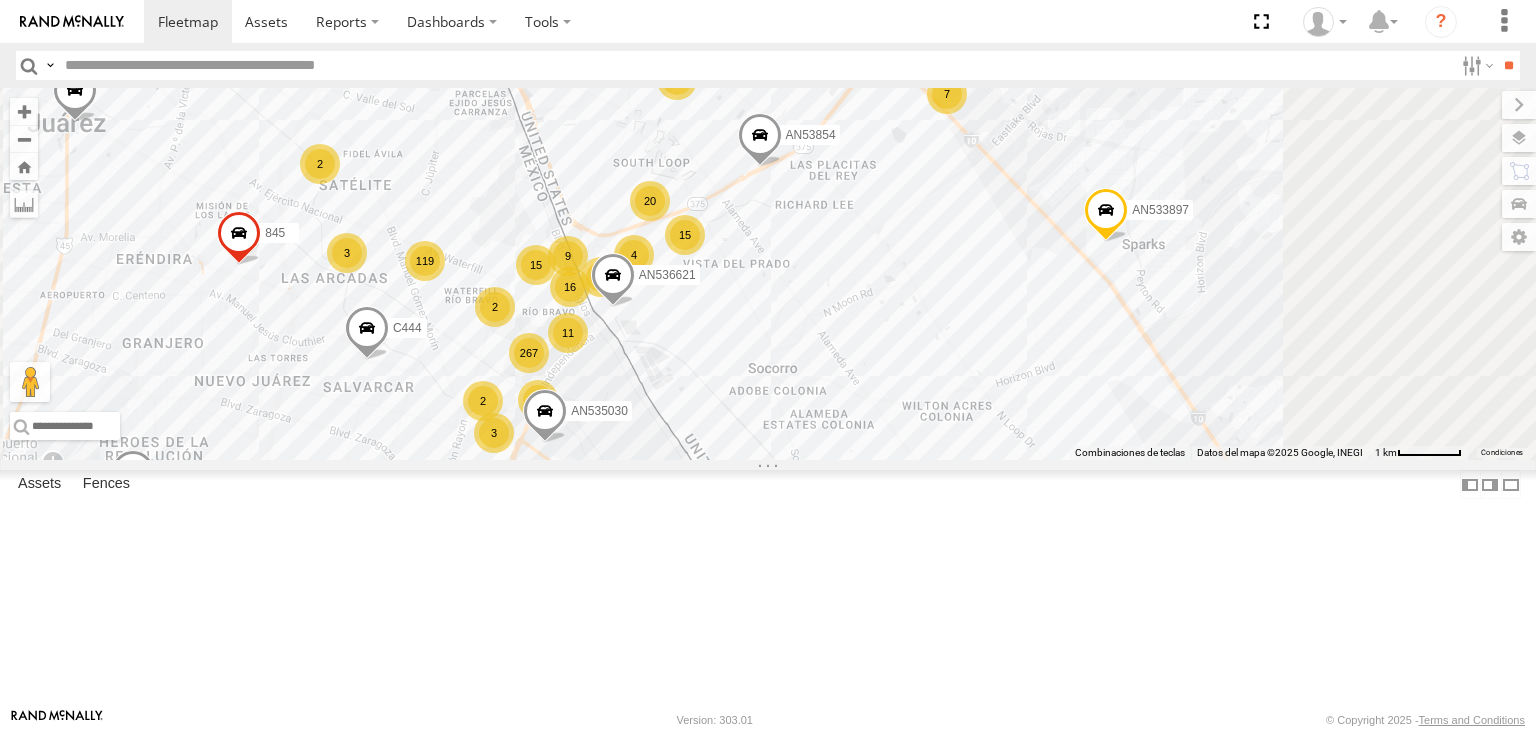 drag, startPoint x: 1189, startPoint y: 230, endPoint x: 1021, endPoint y: 314, distance: 187.82971 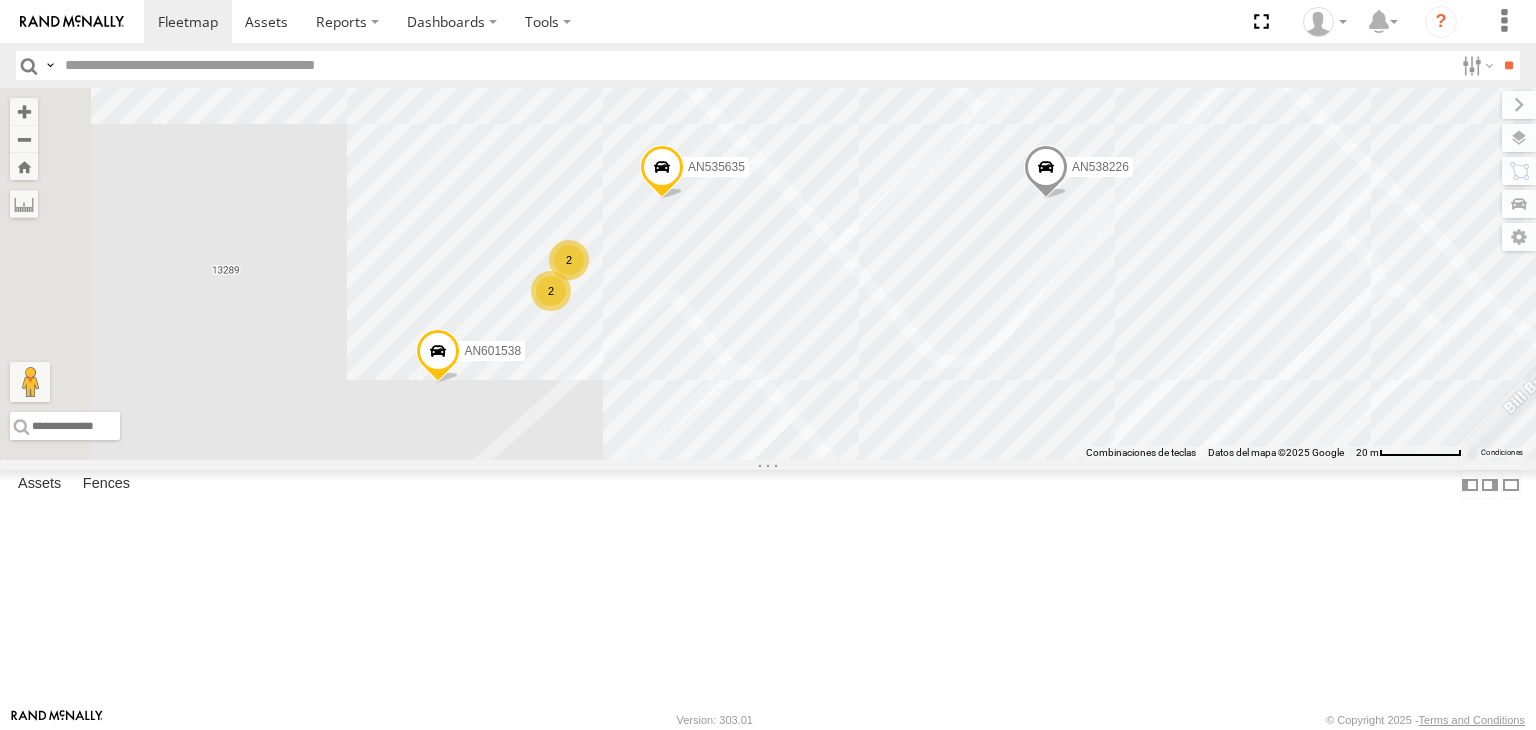 drag, startPoint x: 654, startPoint y: 456, endPoint x: 804, endPoint y: 256, distance: 250 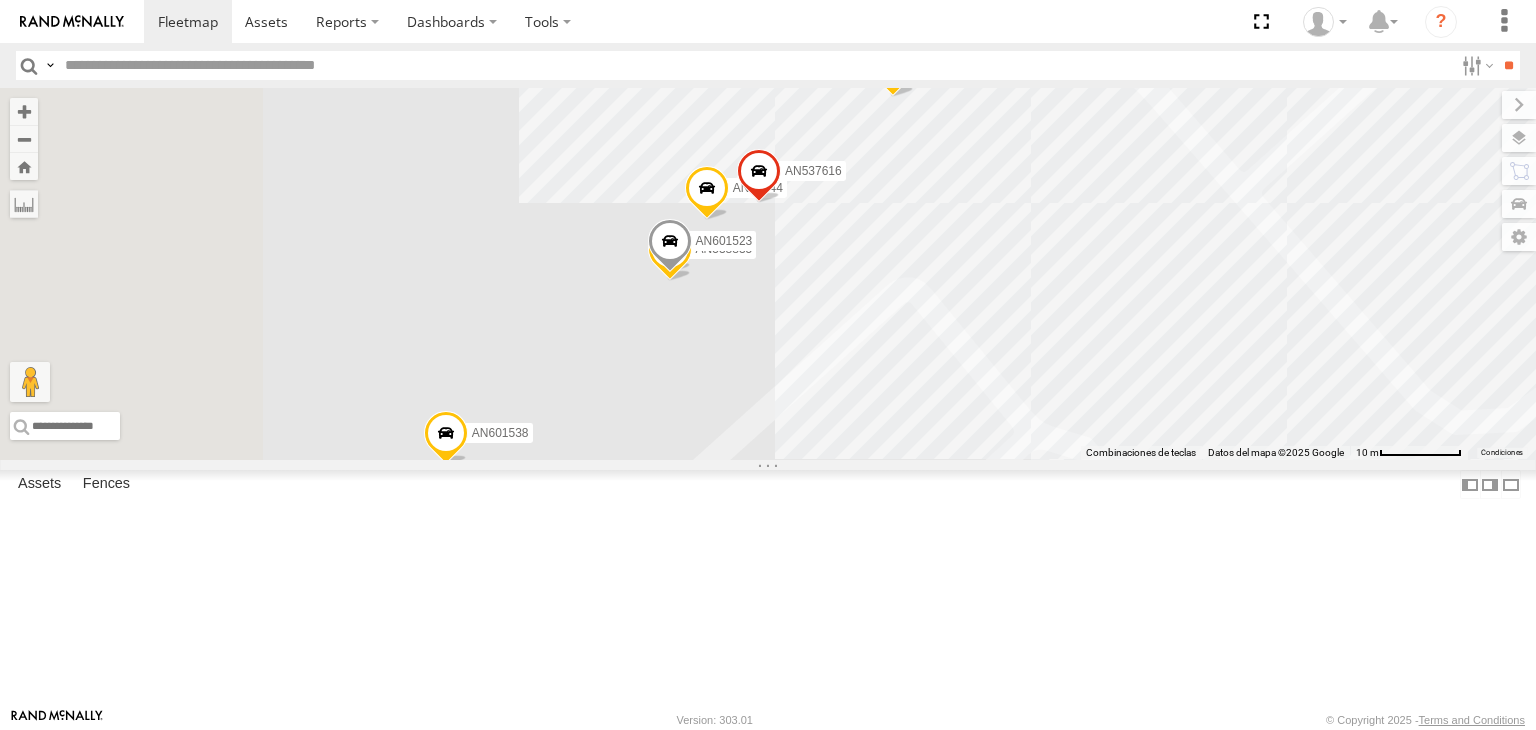 drag, startPoint x: 756, startPoint y: 282, endPoint x: 819, endPoint y: 207, distance: 97.94897 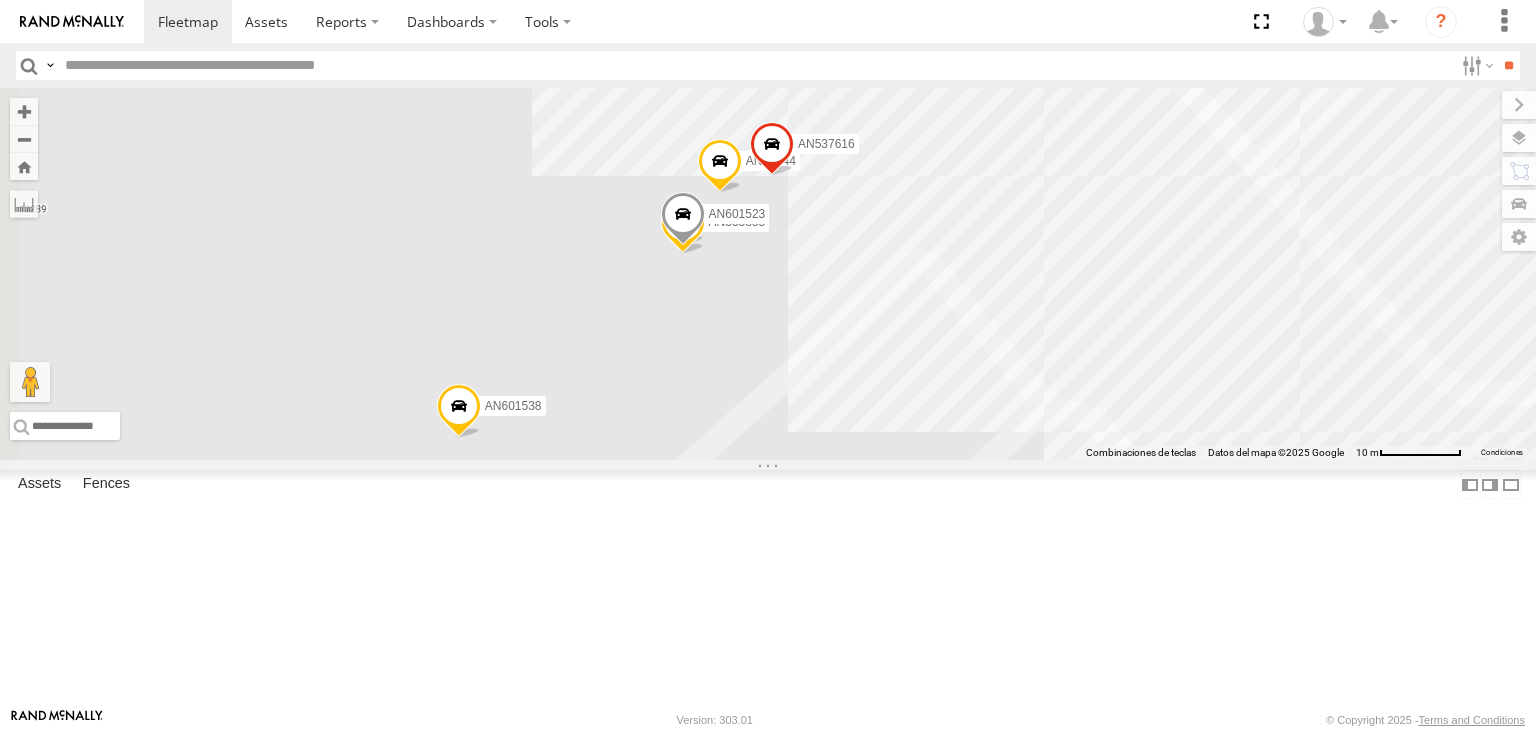 click at bounding box center (683, 219) 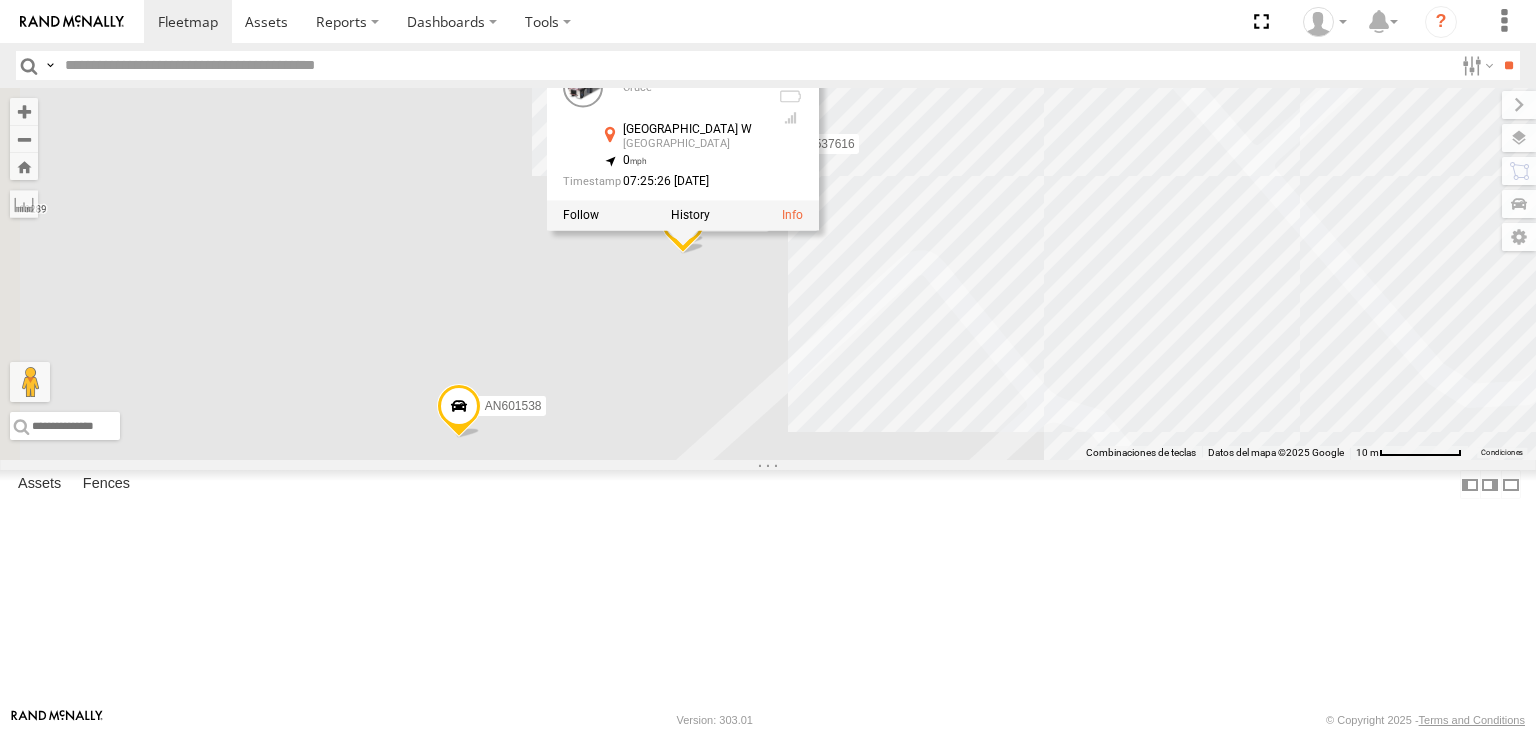 click on "AN534464 AN536788 AN533023 AN533357 [TECHNICAL_ID] F2771 845 AN535030 467 AN532756 8682 C444 AN53854 AN536621 NISSAN 302 L493 AN533897 [TECHNICAL_ID] AN601538 AN538226 AN535635 AN53244 AN538835 AN601523 AN537616 AN601523 [PERSON_NAME][GEOGRAPHIC_DATA] 31.6945 ,  -106.27364 0 07:25:26 [DATE]" at bounding box center (768, 274) 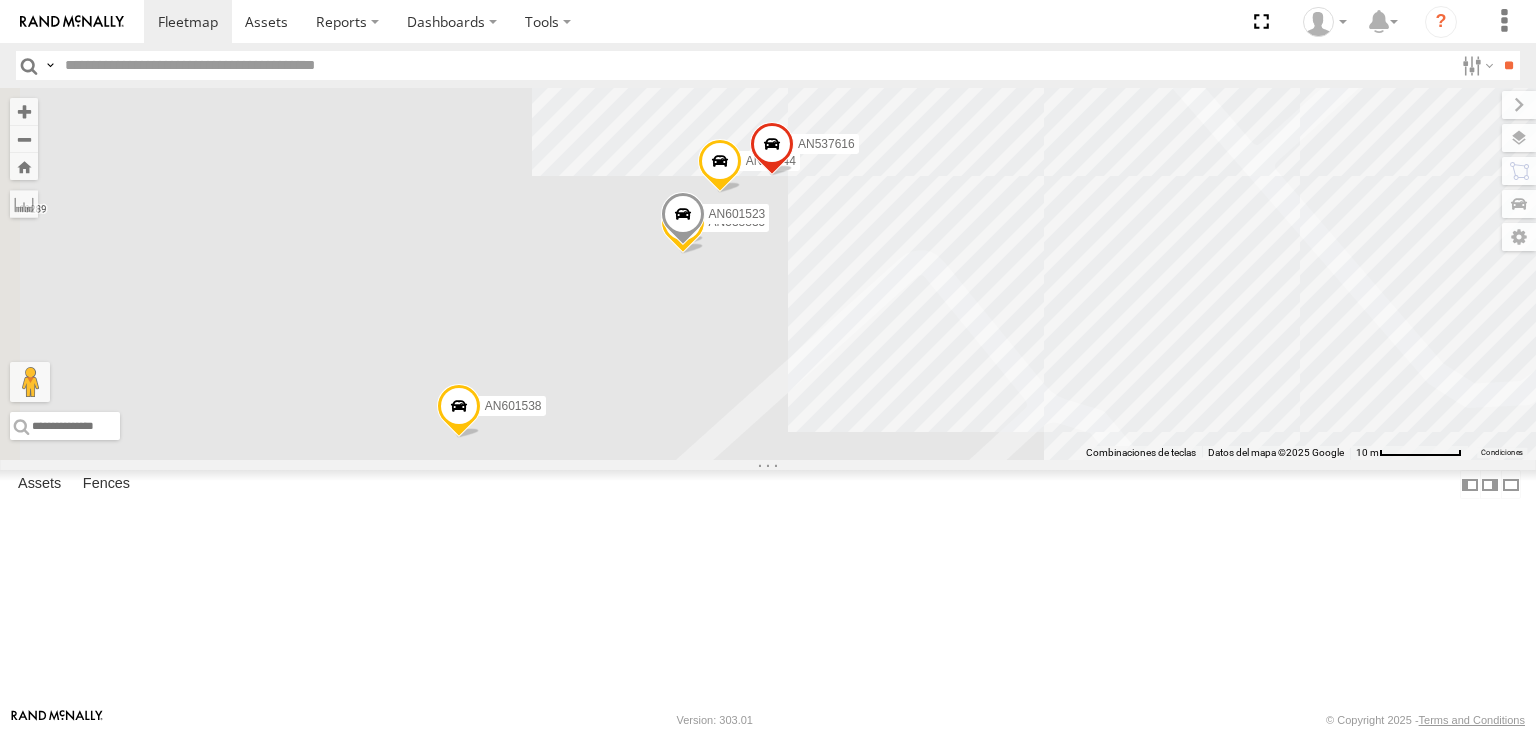 click on "AN534464 AN536788 AN533023 AN533357 [TECHNICAL_ID] F2771 845 AN535030 467 AN532756 8682 C444 AN53854 AN536621 NISSAN 302 L493 AN533897 [TECHNICAL_ID] AN601538 AN538226 AN535635 AN53244 AN538835 AN601523 AN537616" at bounding box center (768, 274) 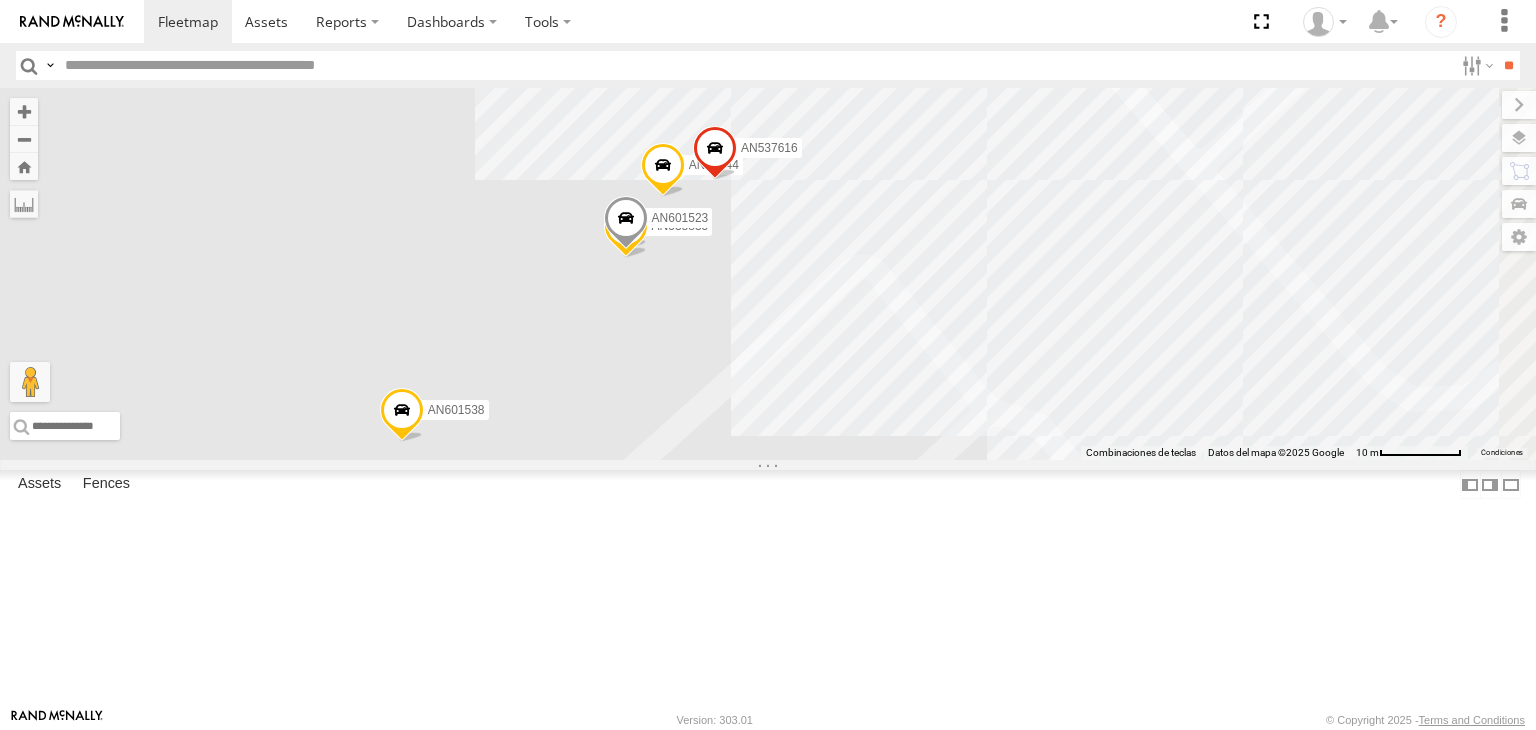 click on "AN534464 AN536788 AN533023 AN533357 [TECHNICAL_ID] F2771 845 AN535030 467 AN532756 8682 C444 AN53854 AN536621 NISSAN 302 L493 AN533897 [TECHNICAL_ID] AN601538 AN538226 AN535635 AN53244 AN538835 AN601523 AN537616" at bounding box center [768, 274] 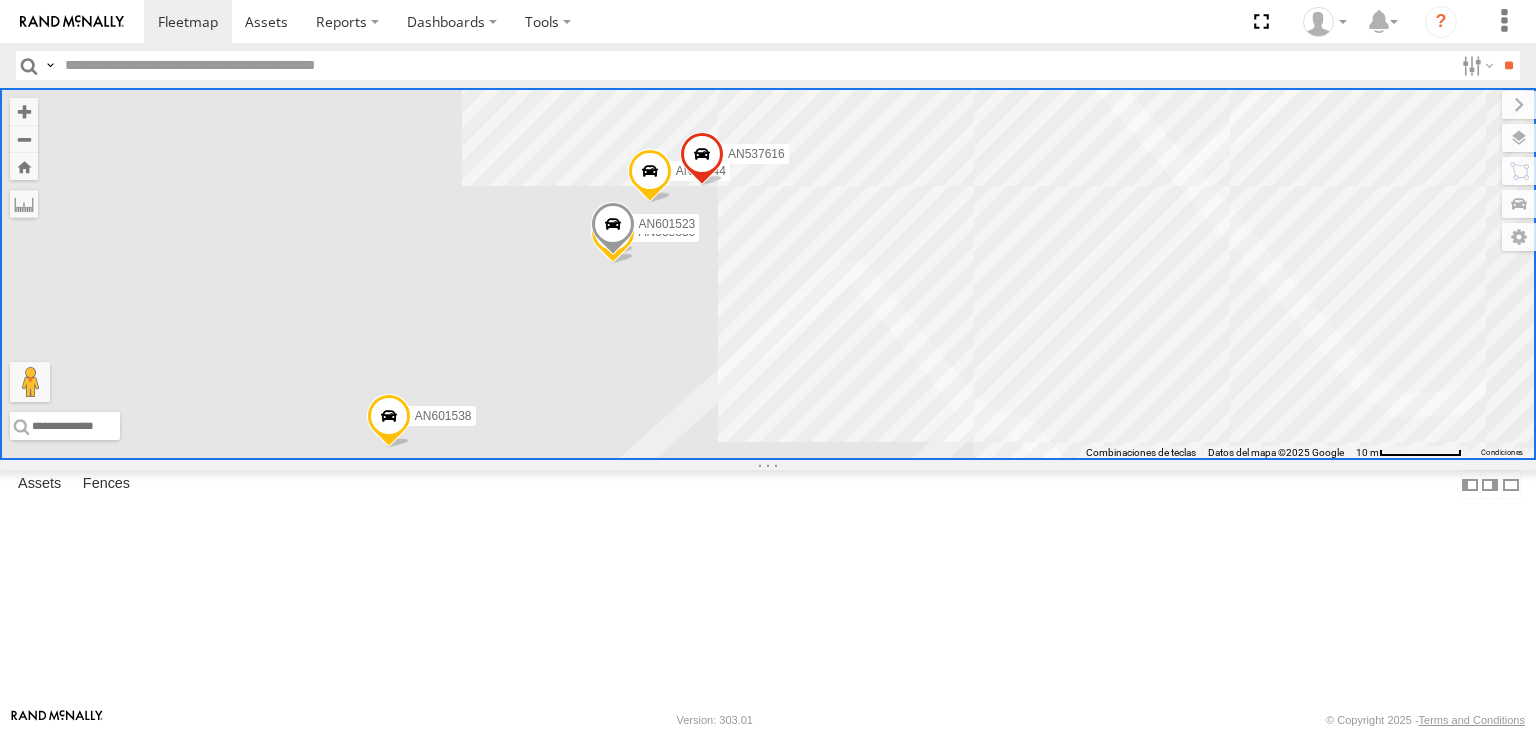click at bounding box center (613, 229) 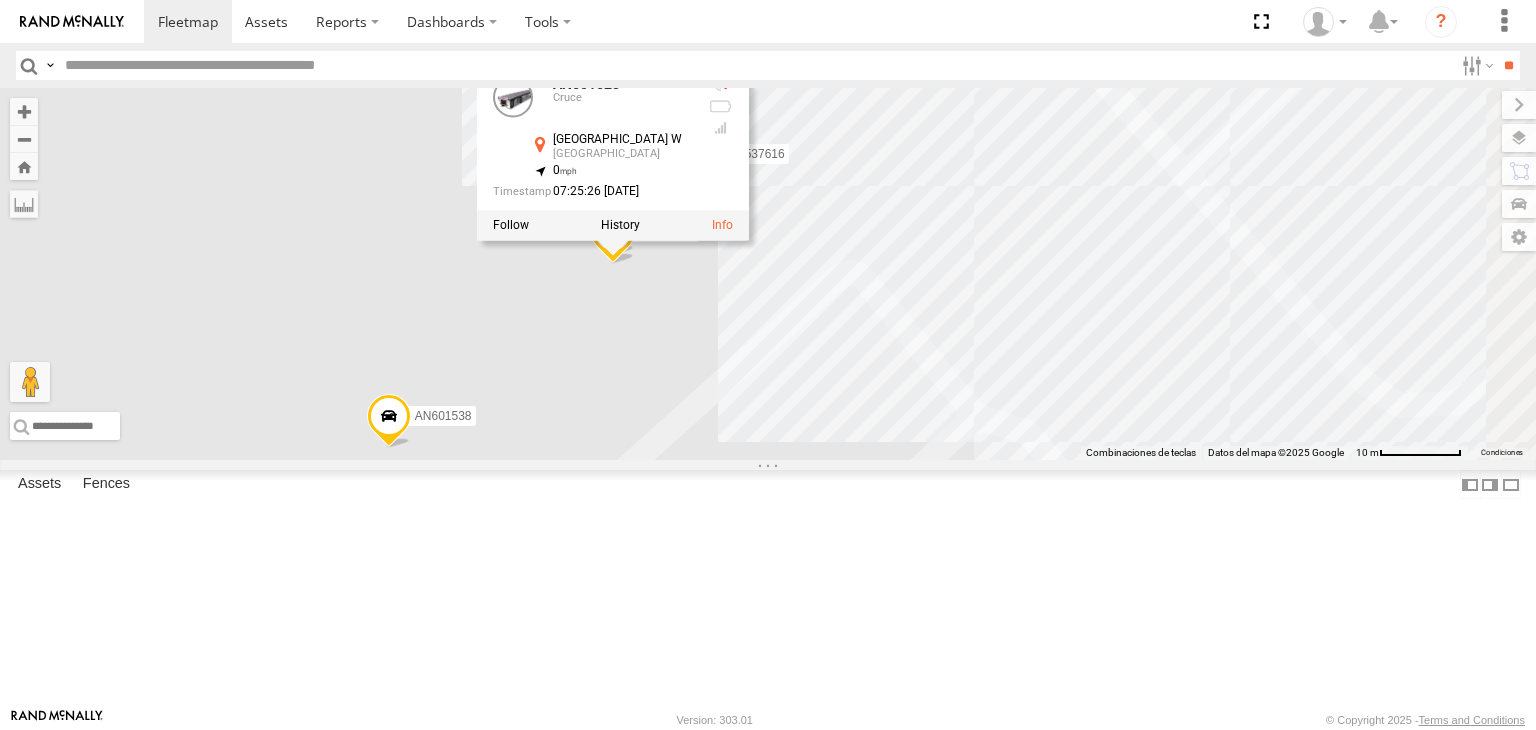 click on "AN601523 [PERSON_NAME][GEOGRAPHIC_DATA] 31.6945 ,  -106.27364 0 07:25:26 [DATE]" at bounding box center [613, 151] 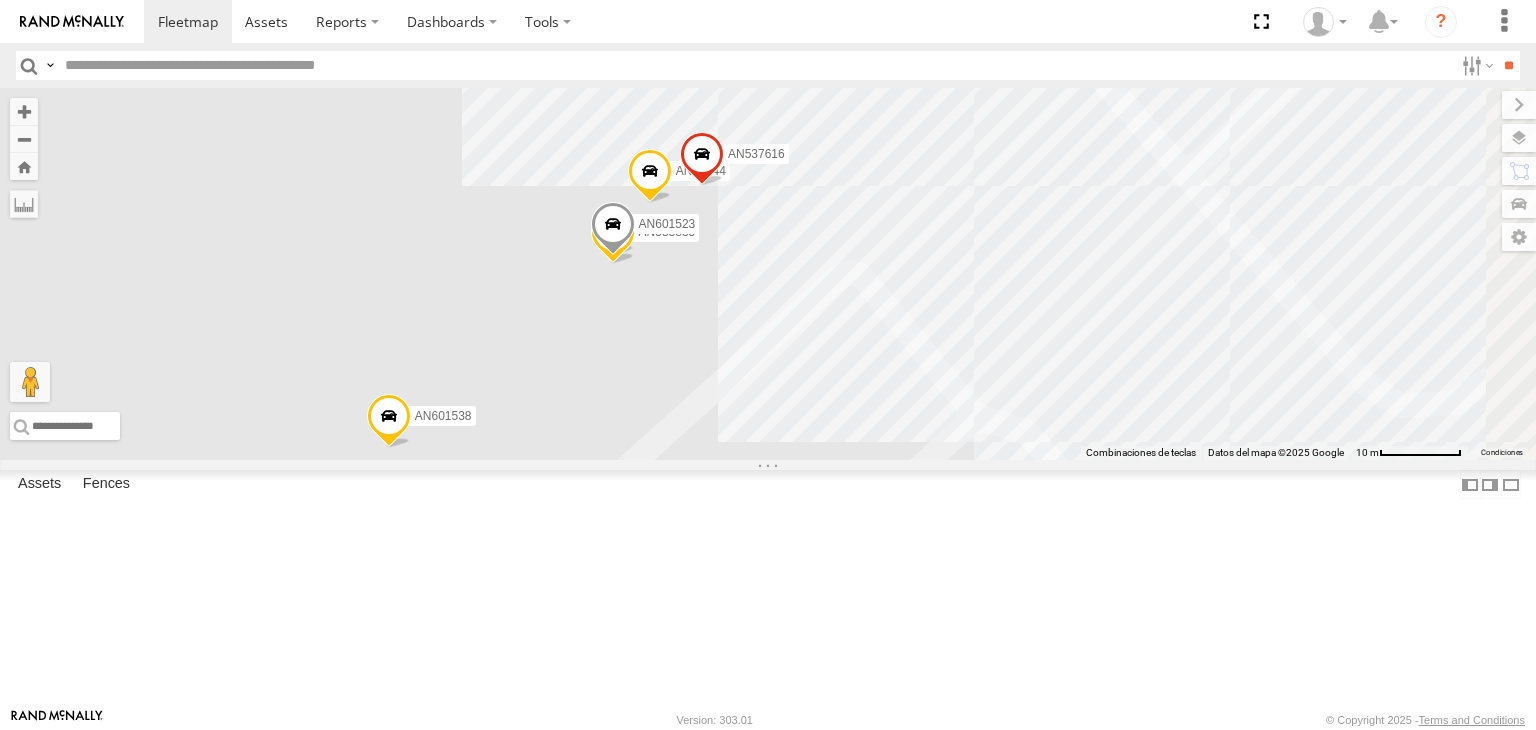 click on "AN534464 AN536788 AN533023 AN533357 [TECHNICAL_ID] F2771 845 AN535030 467 AN532756 8682 C444 AN53854 AN536621 NISSAN 302 L493 AN533897 [TECHNICAL_ID] AN601538 AN538226 AN535635 AN53244 AN538835 AN601523 AN537616" at bounding box center (768, 274) 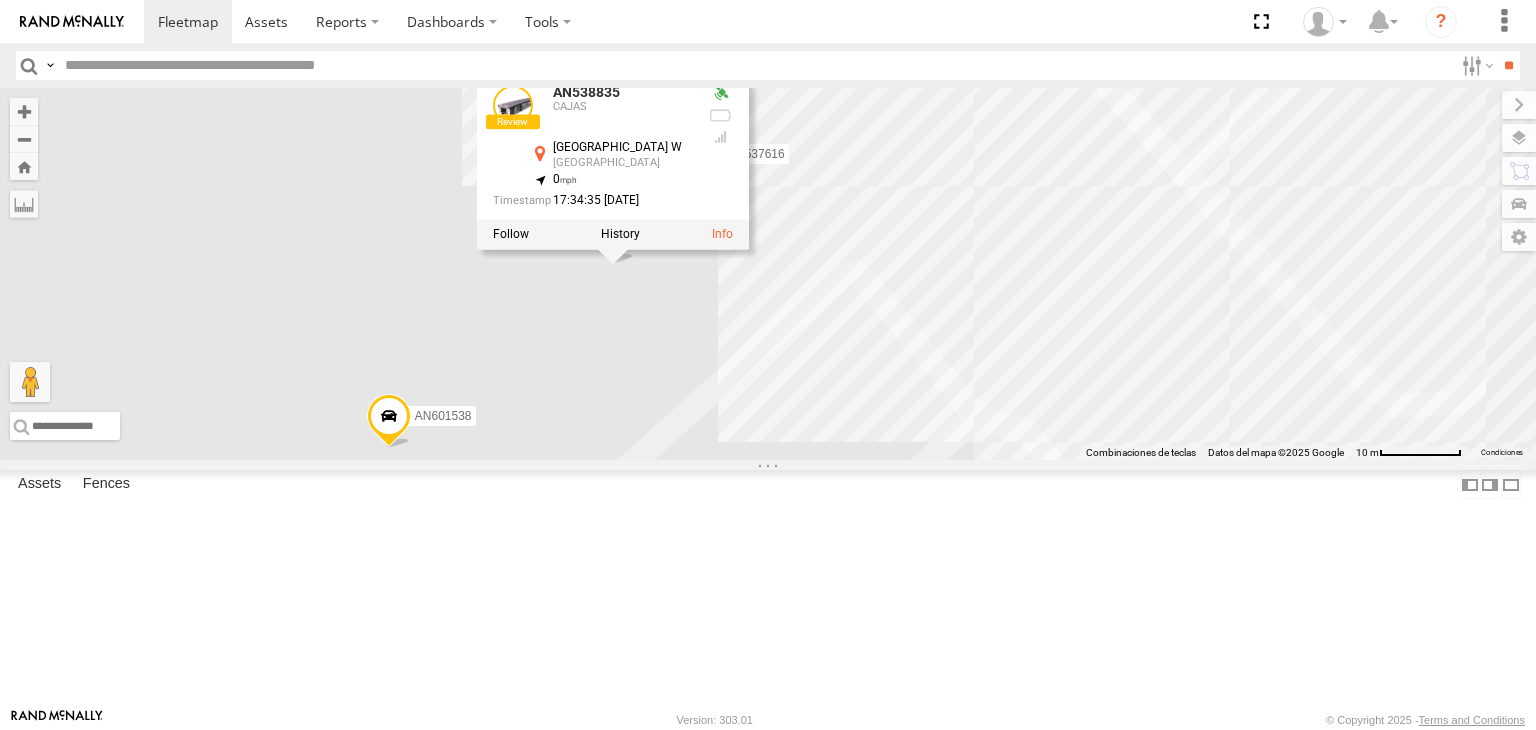 click on "AN534464 AN536788 AN533023 AN533357 [TECHNICAL_ID] F2771 845 AN535030 467 AN532756 8682 C444 AN53854 AN536621 NISSAN 302 L493 AN533897 [TECHNICAL_ID] AN601538 AN538226 AN535635 AN53244 AN538835 AN601523 AN537616 AN538835 [GEOGRAPHIC_DATA] 31.69449 ,  -106.27364 0 17:34:35 [DATE]" at bounding box center (768, 274) 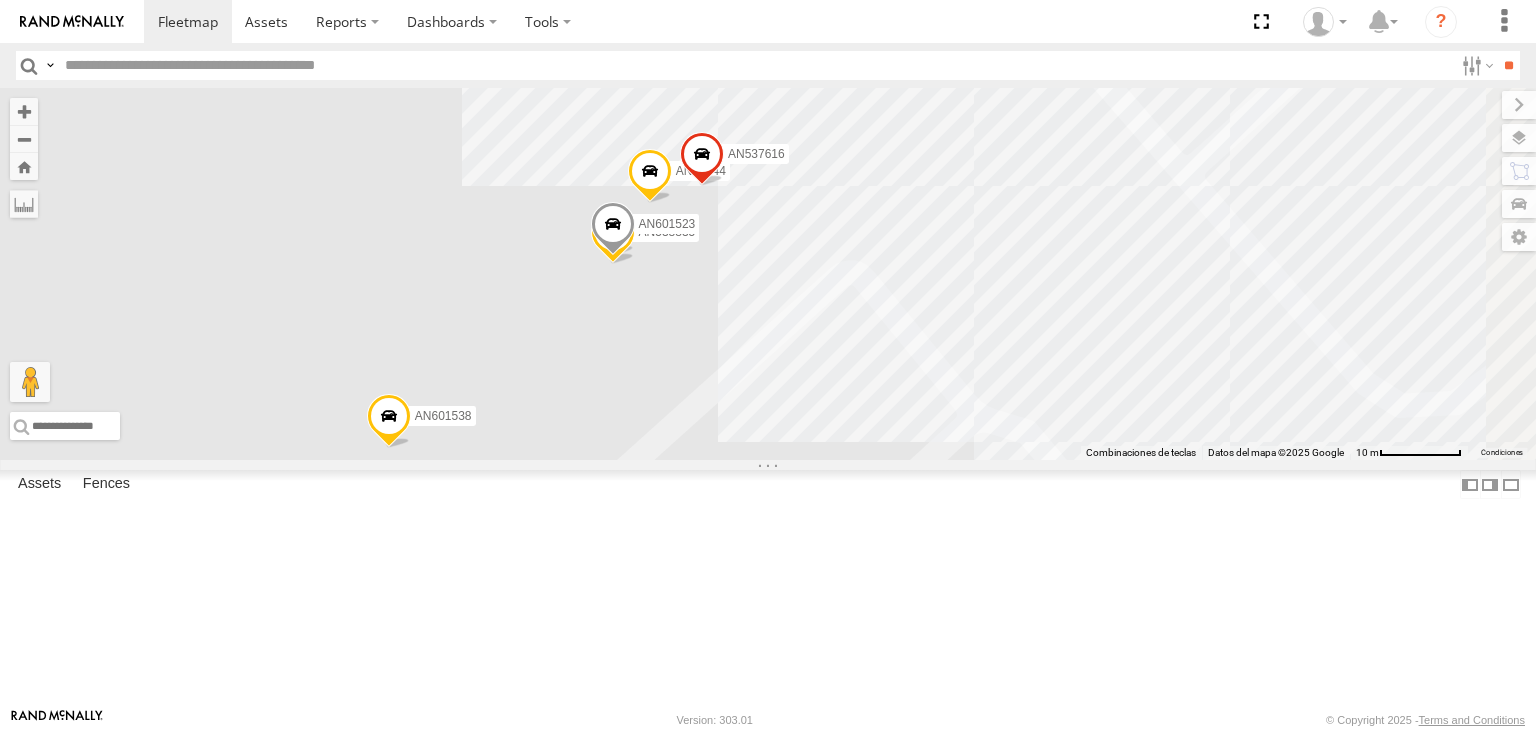 click on "AN534464 AN536788 AN533023 AN533357 [TECHNICAL_ID] F2771 845 AN535030 467 AN532756 8682 C444 AN53854 AN536621 NISSAN 302 L493 AN533897 [TECHNICAL_ID] AN601538 AN538226 AN535635 AN53244 AN538835 AN601523 AN537616" at bounding box center (768, 274) 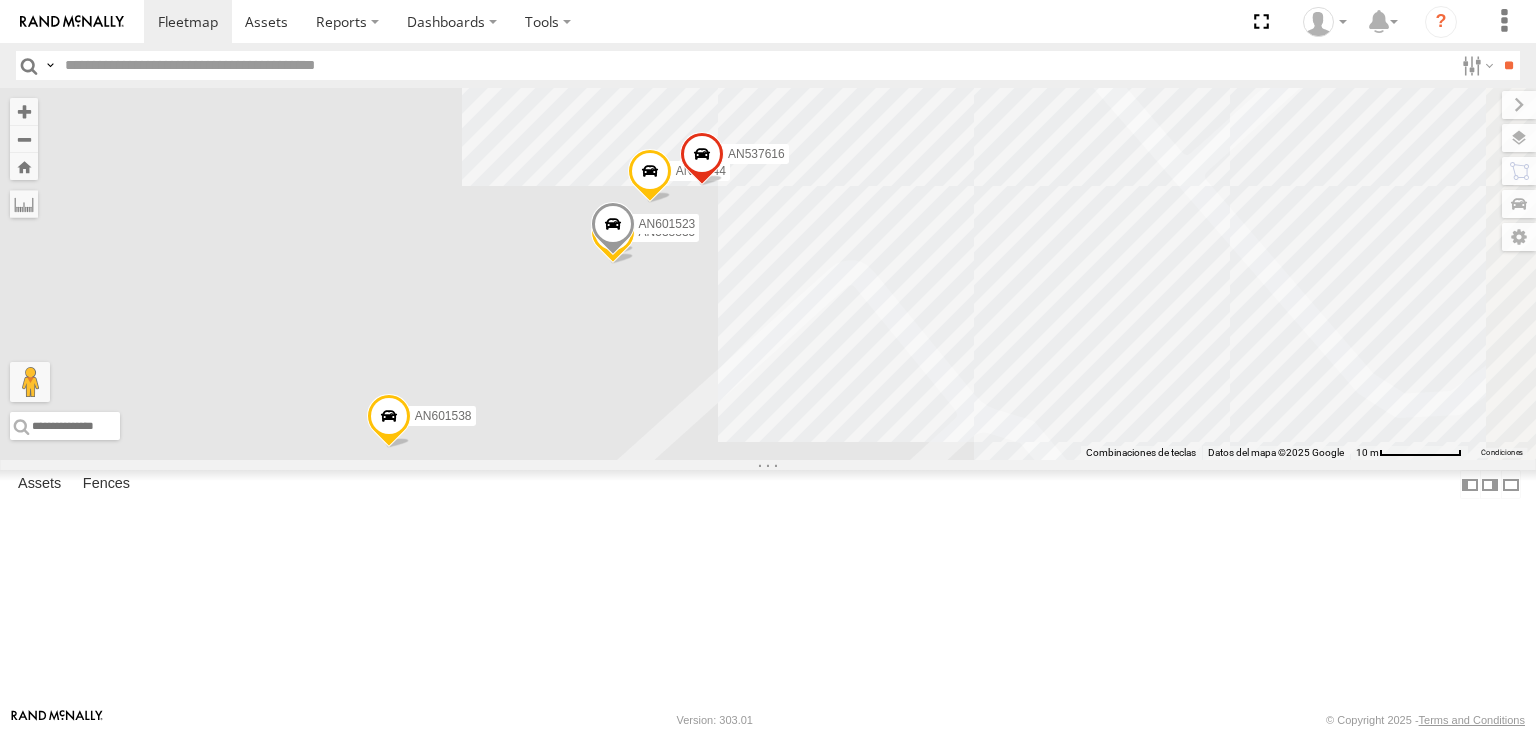 click at bounding box center (650, 176) 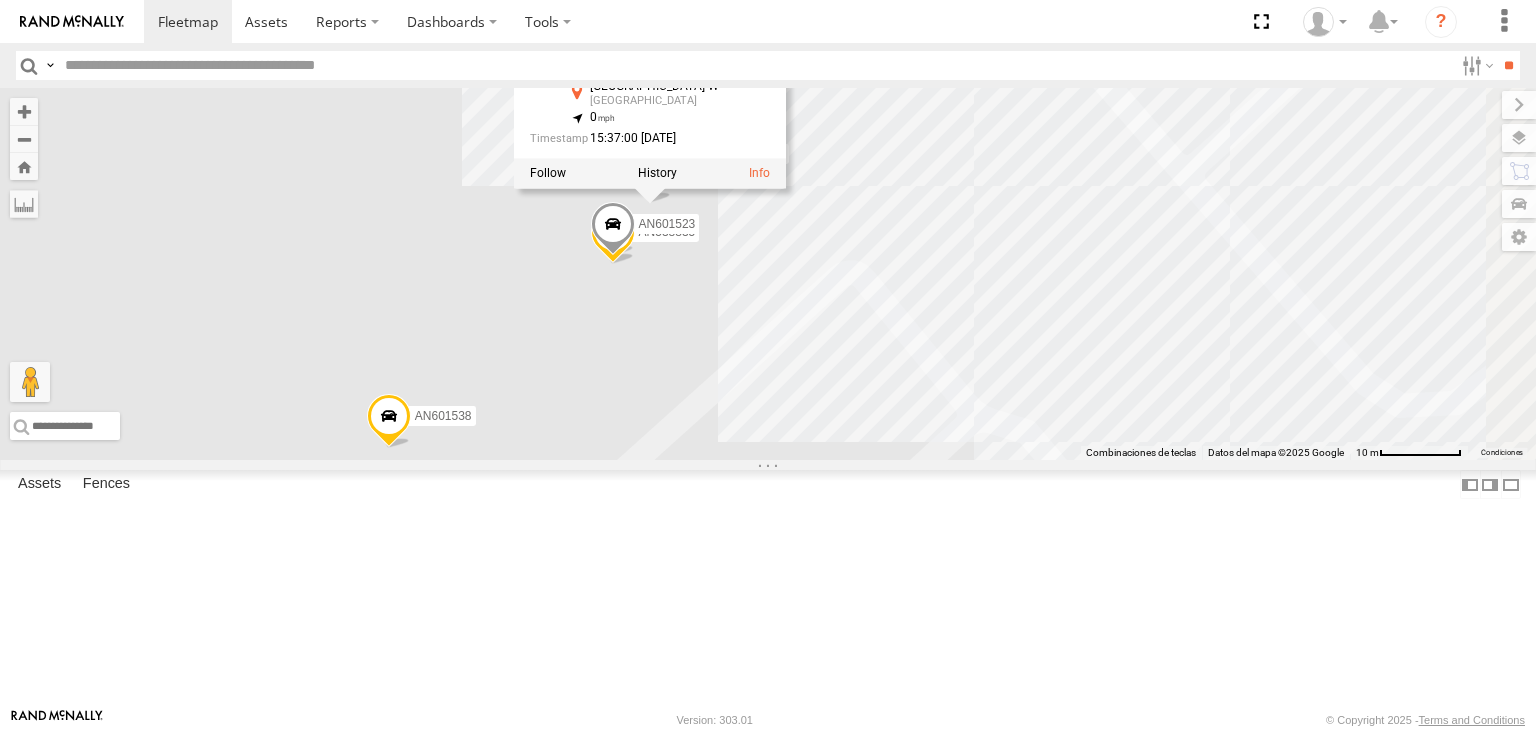 click on "AN534464 AN536788 AN533023 AN533357 [TECHNICAL_ID] F2771 845 AN535030 467 AN532756 8682 C444 AN53854 AN536621 NISSAN 302 L493 AN533897 [TECHNICAL_ID] AN601538 AN538226 AN535635 AN53244 AN538835 AN601523 AN537616 AN53244 [GEOGRAPHIC_DATA] 31.69456 ,  -106.27359 0 15:37:00 [DATE]" at bounding box center (768, 274) 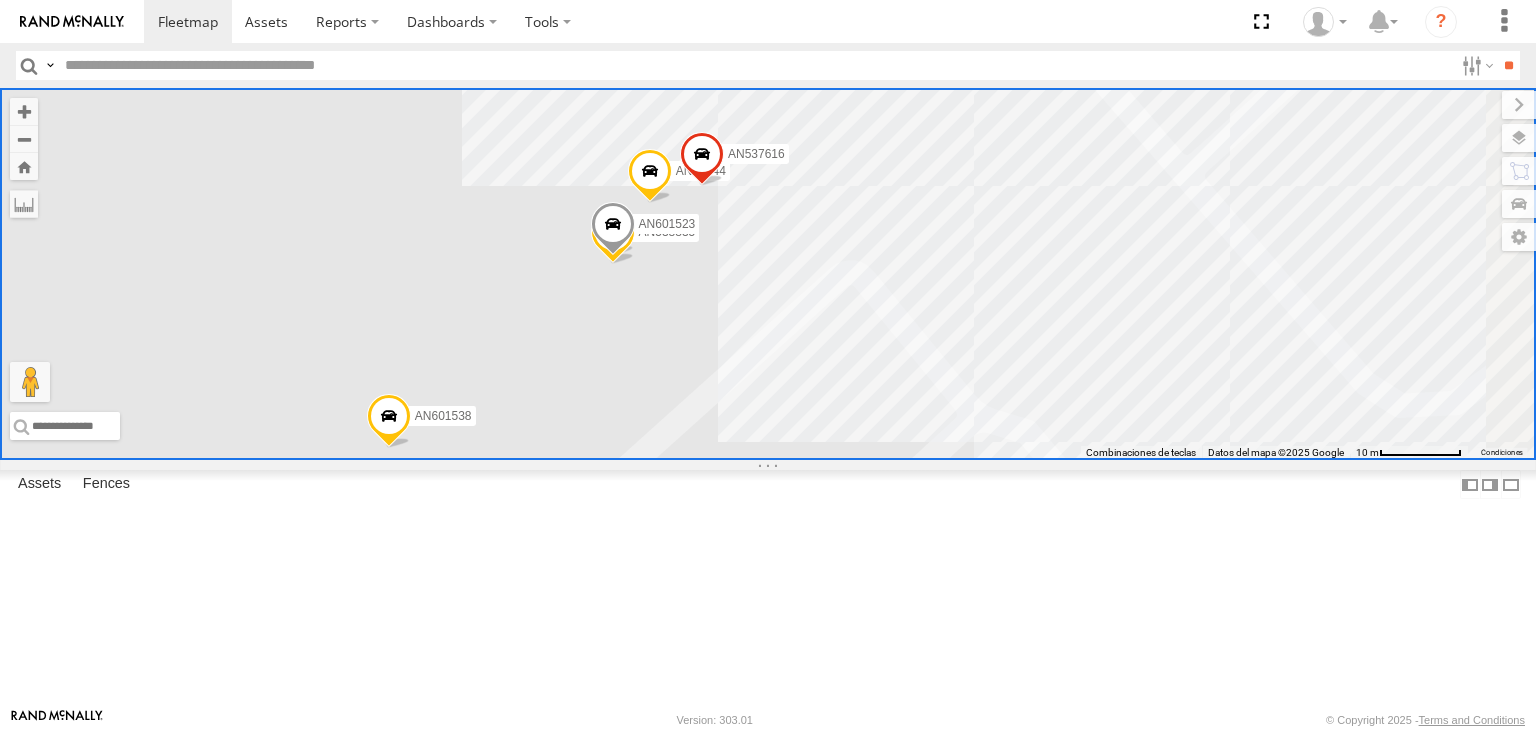 click on "AN534464 AN536788 AN533023 AN533357 [TECHNICAL_ID] F2771 845 AN535030 467 AN532756 8682 C444 AN53854 AN536621 NISSAN 302 L493 AN533897 [TECHNICAL_ID] AN601538 AN538226 AN535635 AN53244 AN538835 AN601523 AN537616" at bounding box center (768, 274) 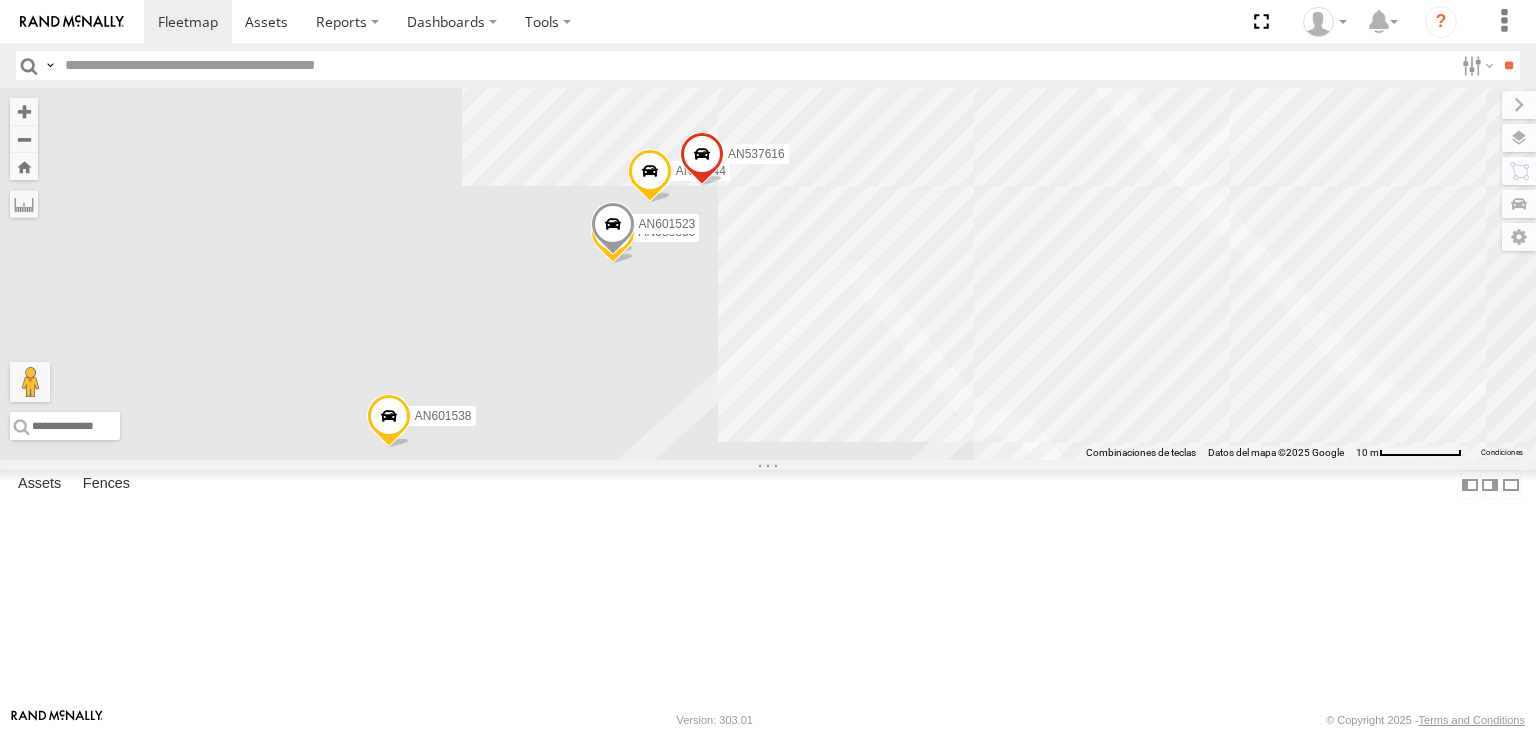 click at bounding box center [613, 229] 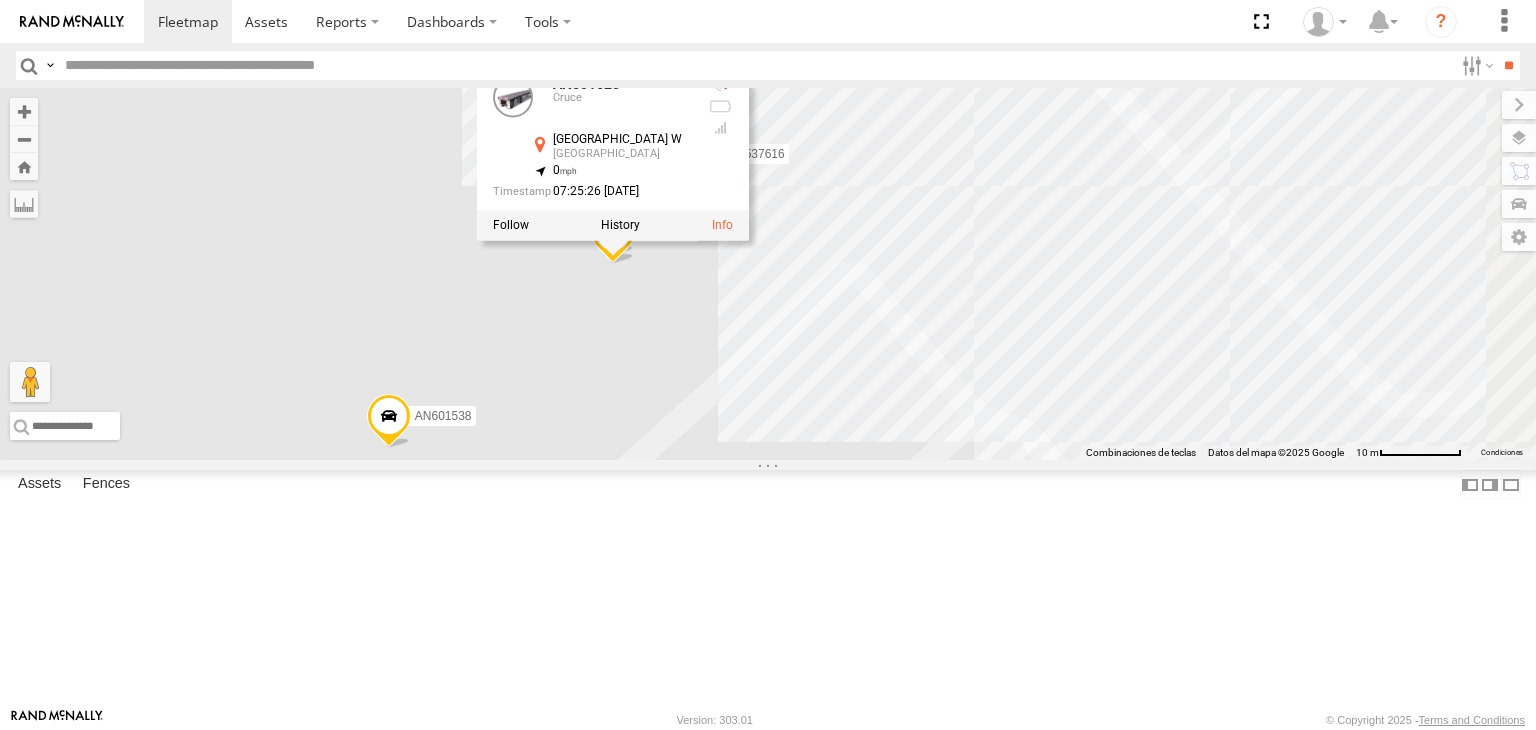 click on "AN534464 AN536788 AN533023 AN533357 [TECHNICAL_ID] F2771 845 AN535030 467 AN532756 8682 C444 AN53854 AN536621 NISSAN 302 L493 AN533897 [TECHNICAL_ID] AN601538 AN538226 AN535635 AN53244 AN538835 AN601523 AN537616 AN601523 [PERSON_NAME][GEOGRAPHIC_DATA] 31.6945 ,  -106.27364 0 07:25:26 [DATE]" at bounding box center [768, 274] 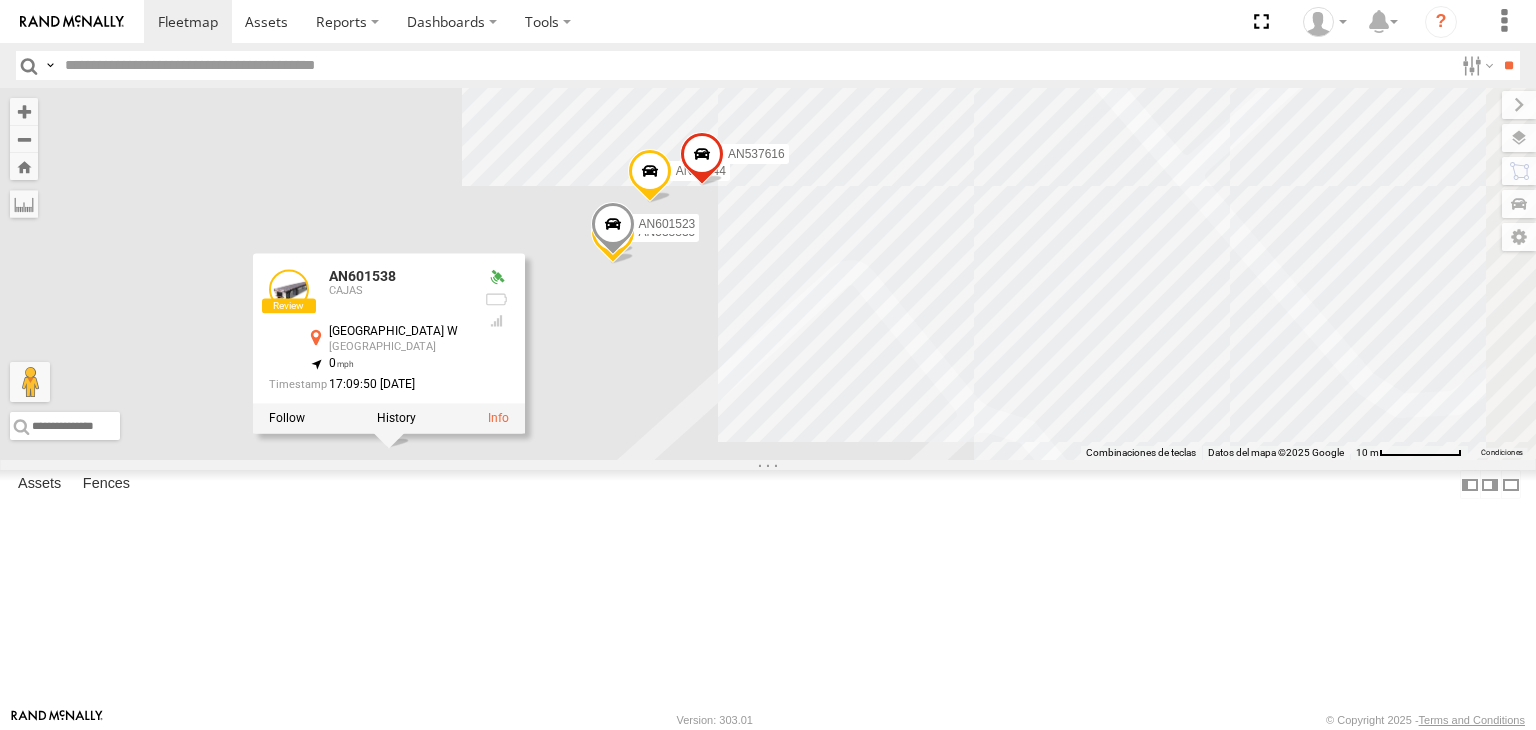 click on "AN538835" at bounding box center [667, 233] 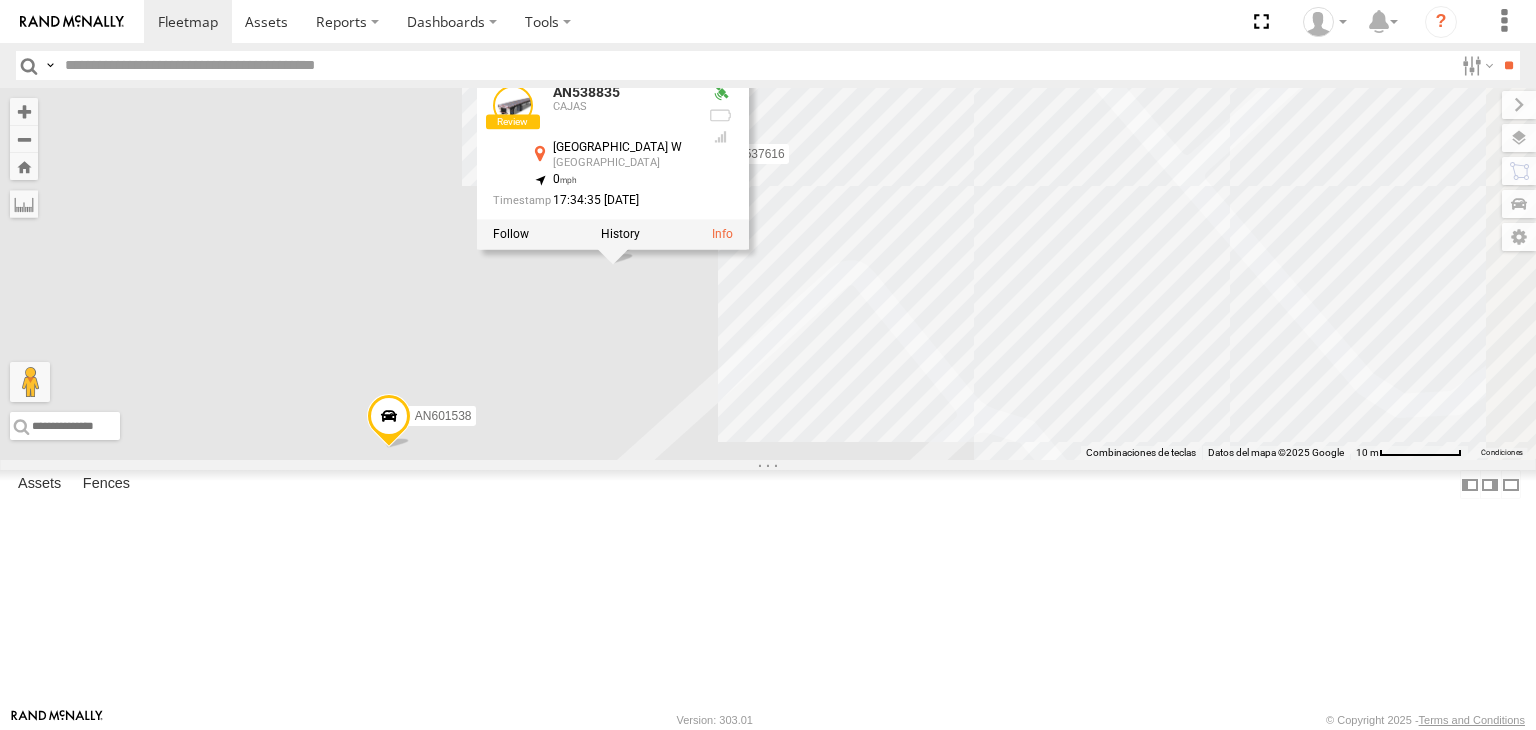 click on "AN534464 AN536788 AN533023 AN533357 [TECHNICAL_ID] F2771 845 AN535030 467 AN532756 8682 C444 AN53854 AN536621 NISSAN 302 L493 AN533897 [TECHNICAL_ID] AN601538 AN538226 AN535635 AN53244 AN538835 AN601523 AN537616 AN538835 [GEOGRAPHIC_DATA] 31.69449 ,  -106.27364 0 17:34:35 [DATE]" at bounding box center (768, 274) 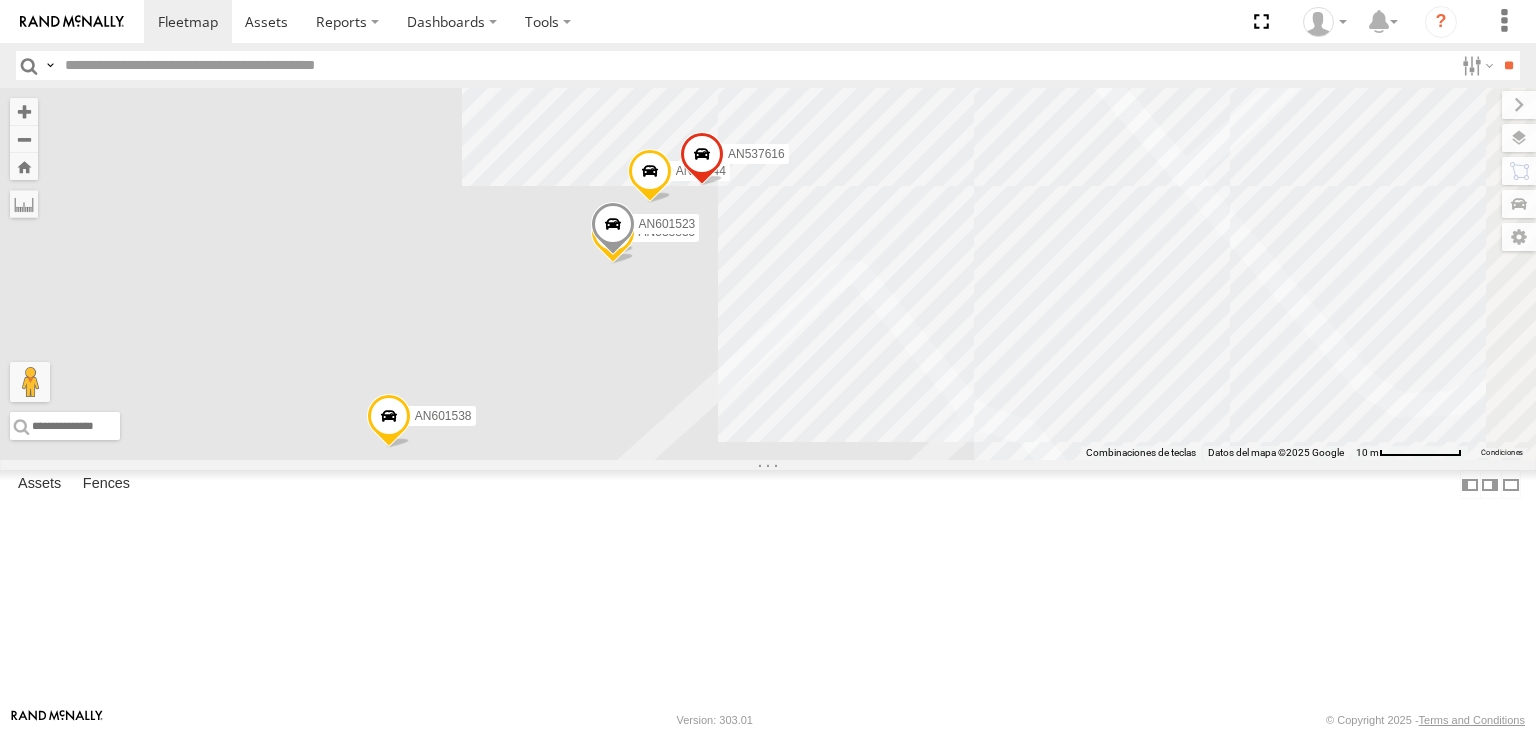 click on "AN534464 AN536788 AN533023 AN533357 [TECHNICAL_ID] F2771 845 AN535030 467 AN532756 8682 C444 AN53854 AN536621 NISSAN 302 L493 AN533897 [TECHNICAL_ID] AN601538 AN538226 AN535635 AN53244 AN538835 AN601523 AN537616" at bounding box center (768, 274) 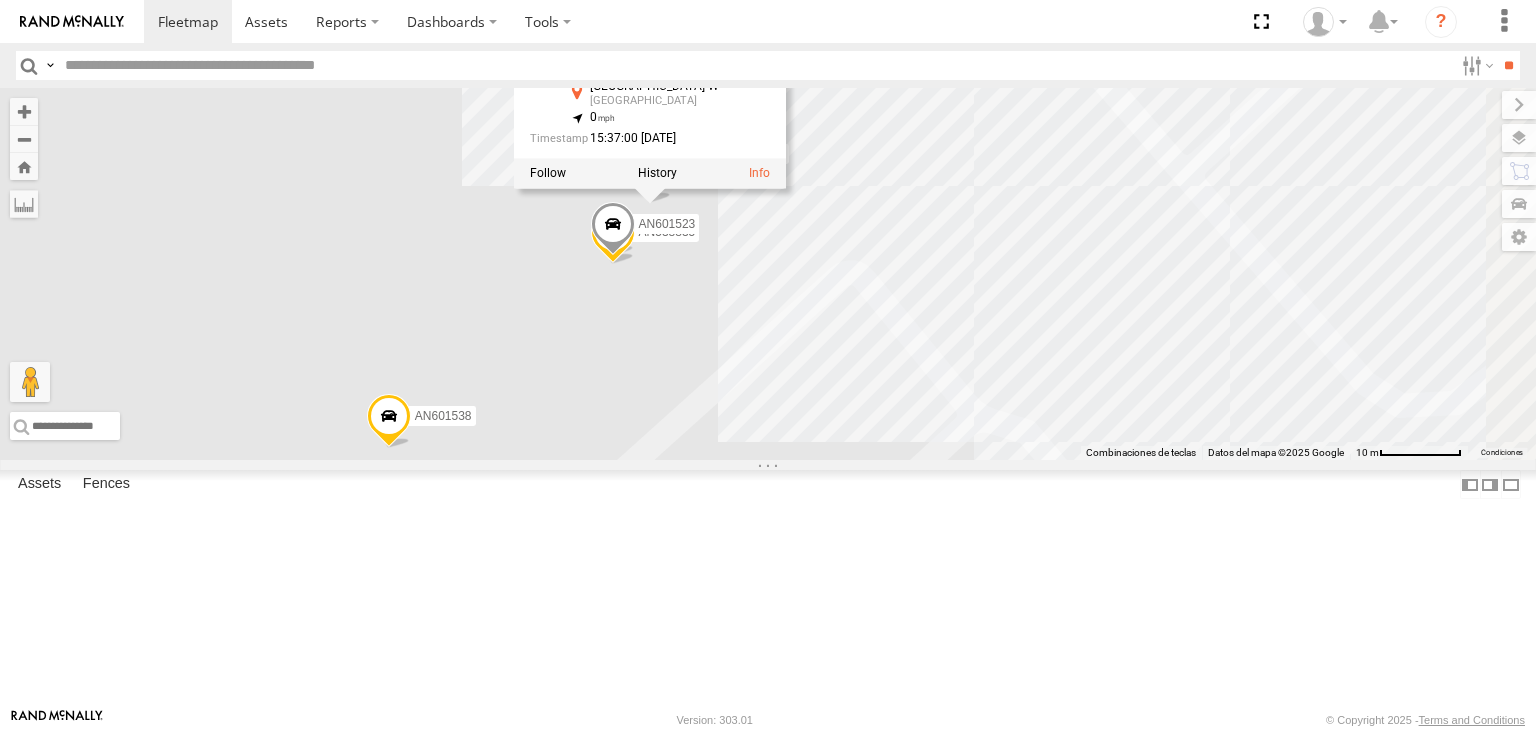 click on "AN534464 AN536788 AN533023 AN533357 [TECHNICAL_ID] F2771 845 AN535030 467 AN532756 8682 C444 AN53854 AN536621 NISSAN 302 L493 AN533897 [TECHNICAL_ID] AN601538 AN538226 AN535635 AN53244 AN538835 AN601523 AN537616 AN53244 [GEOGRAPHIC_DATA] 31.69456 ,  -106.27359 0 15:37:00 [DATE]" at bounding box center (768, 274) 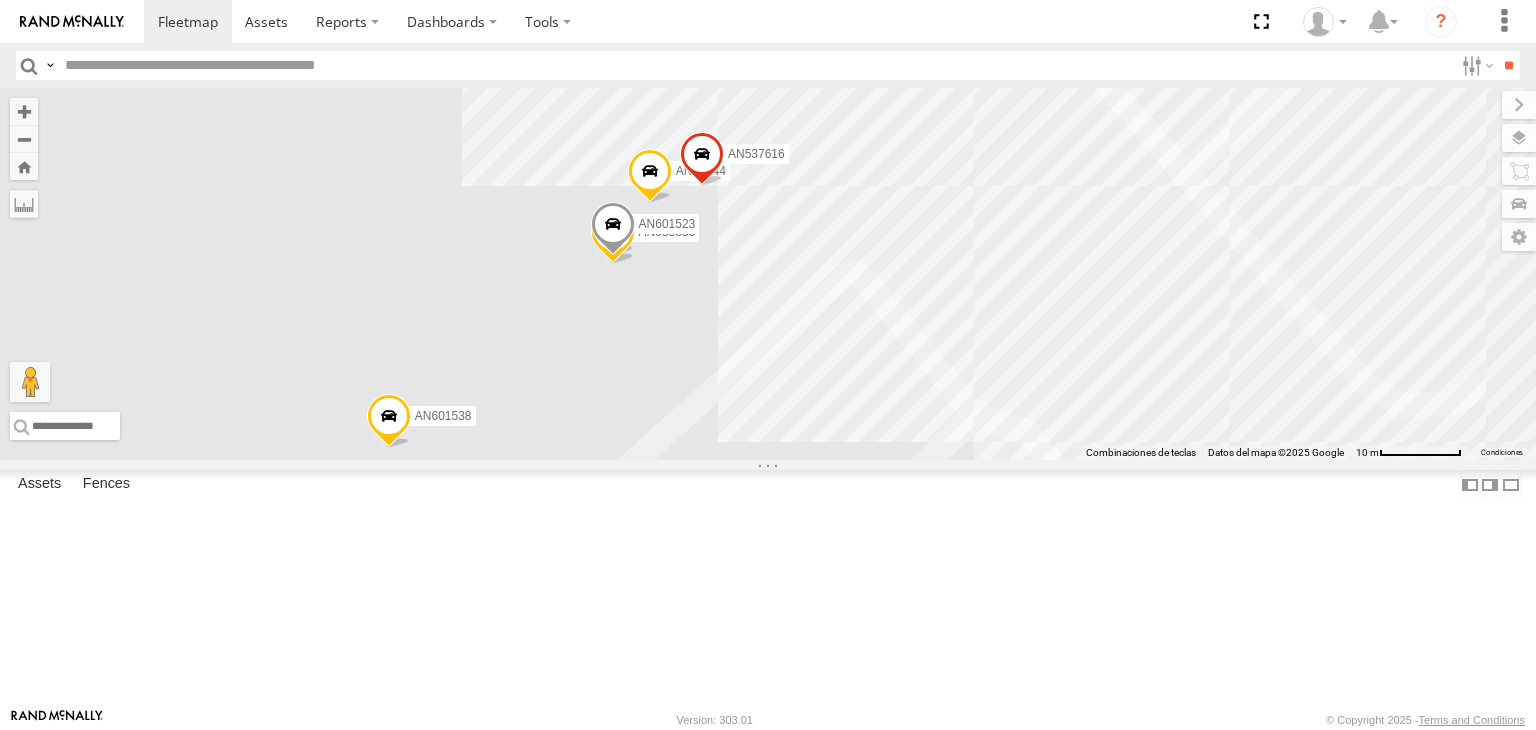 click at bounding box center (755, 65) 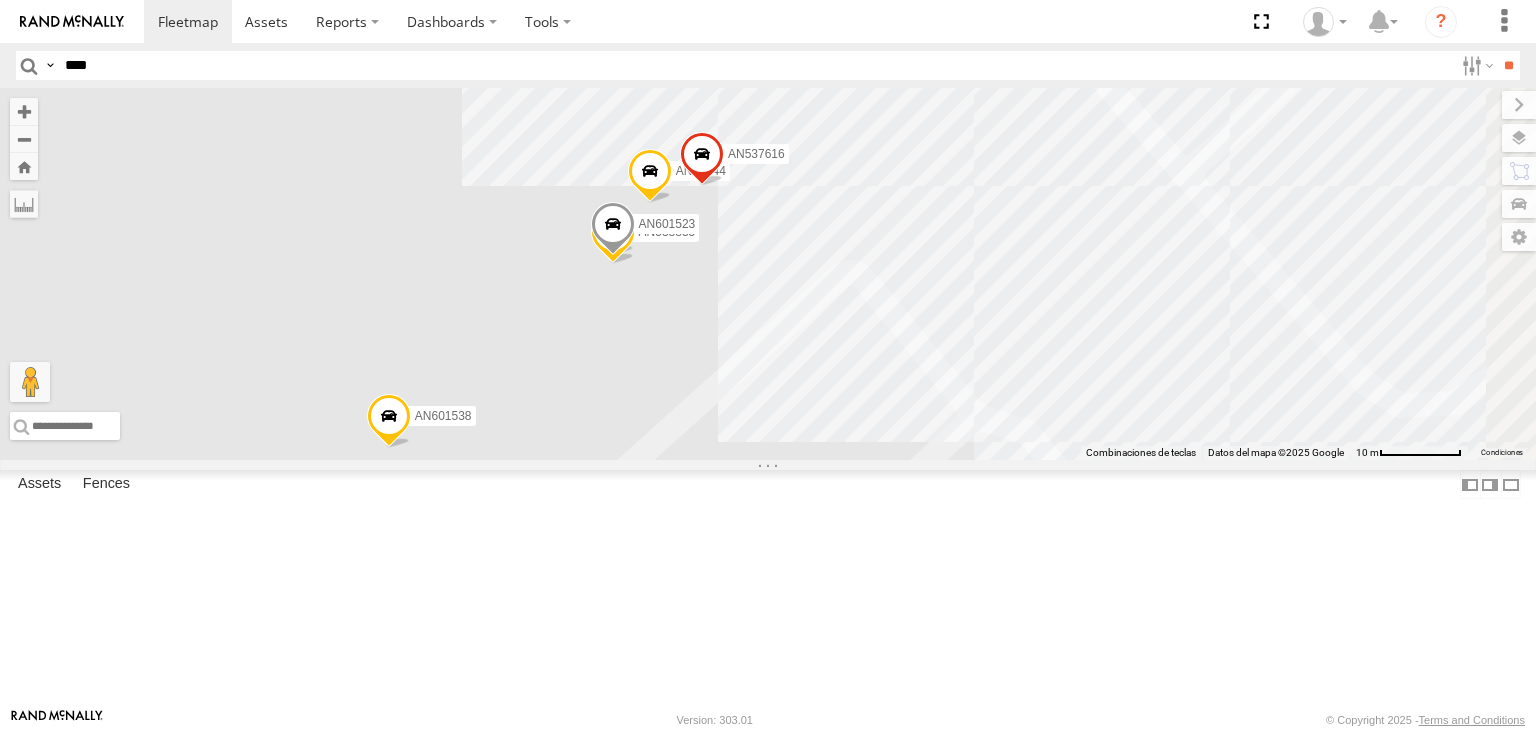 type on "****" 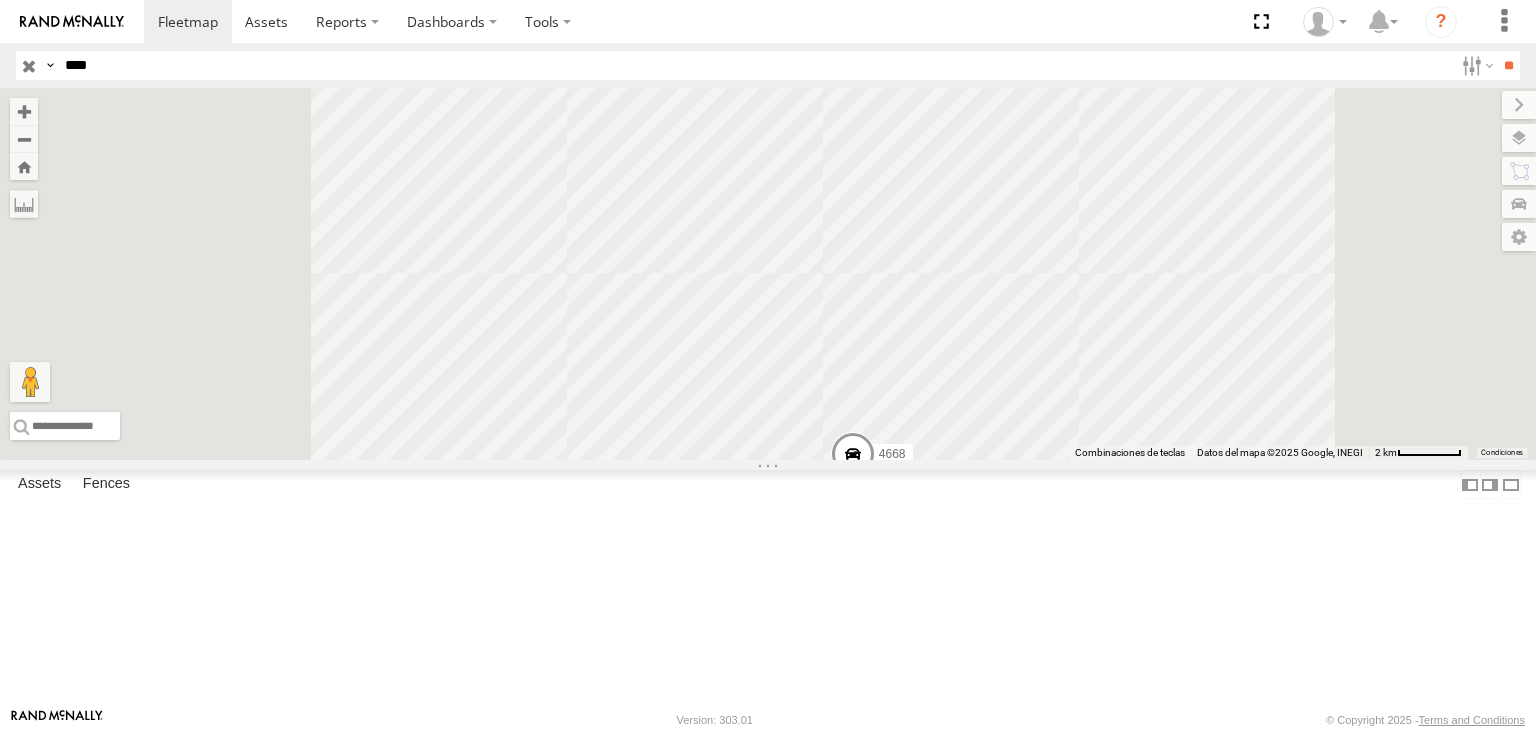 click on "4668" at bounding box center [0, 0] 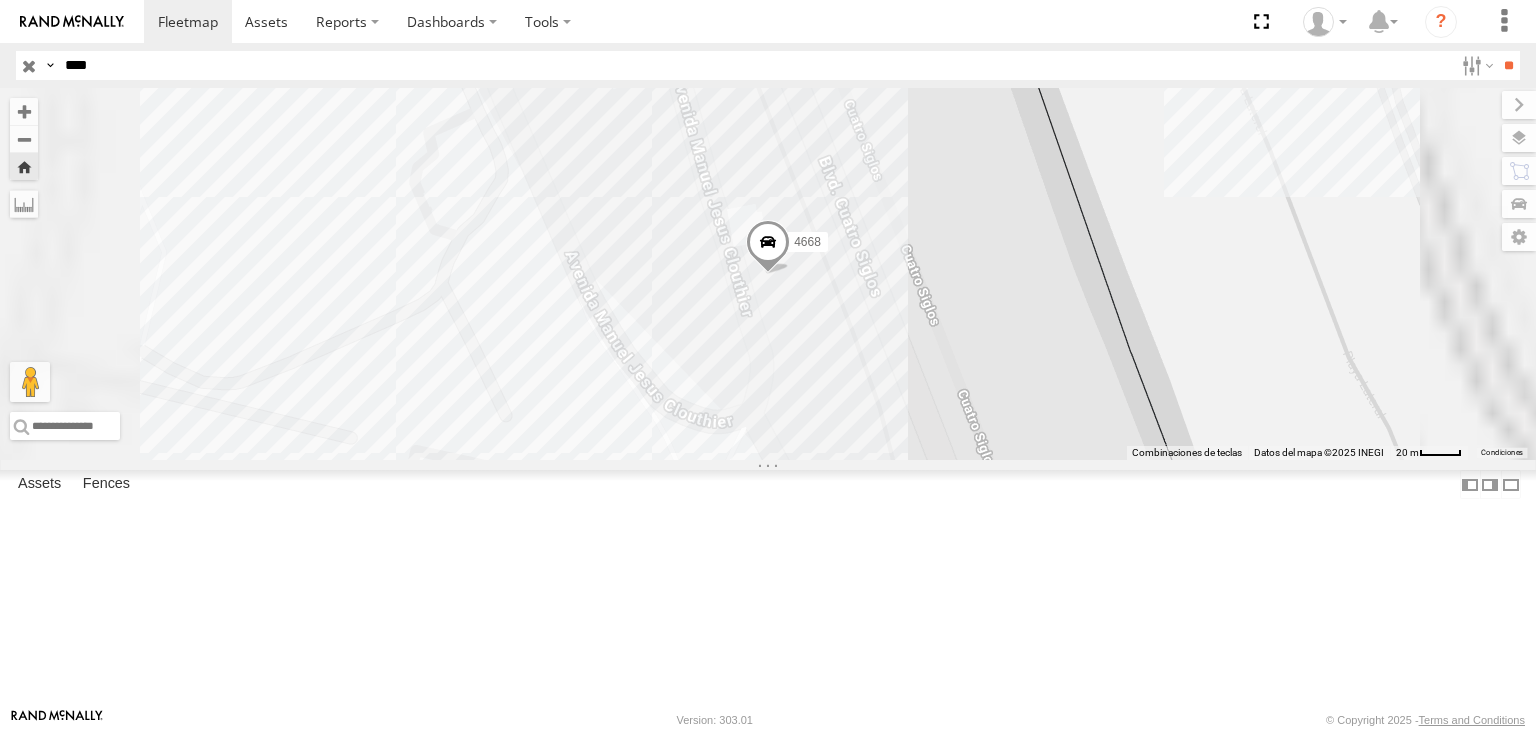 click on "4668" at bounding box center (768, 274) 